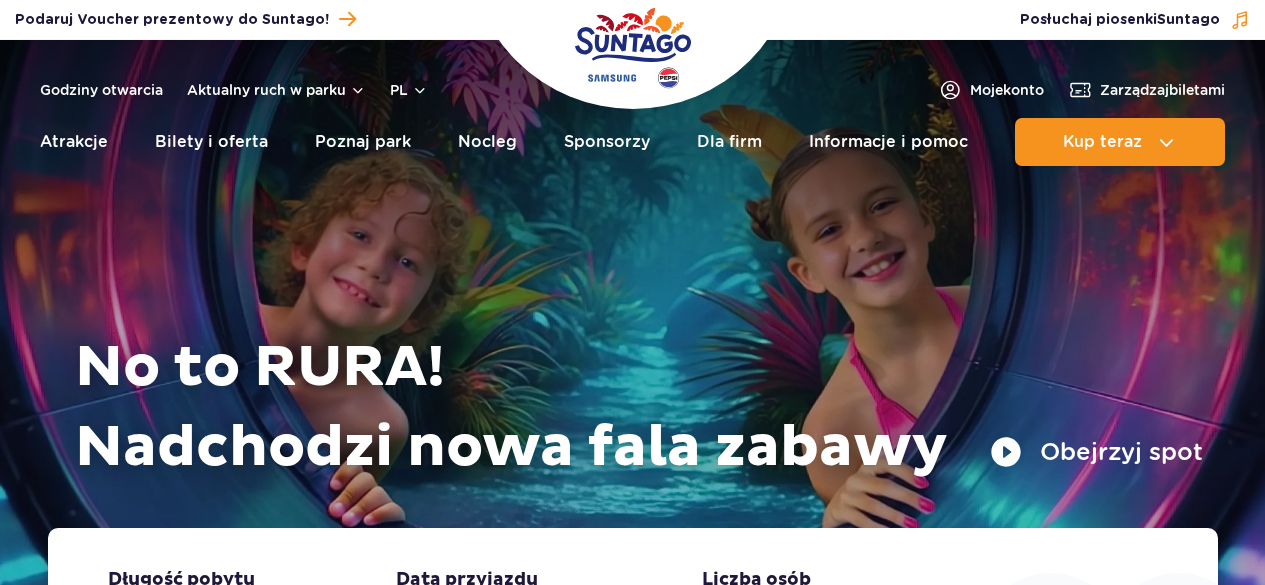 scroll, scrollTop: 0, scrollLeft: 0, axis: both 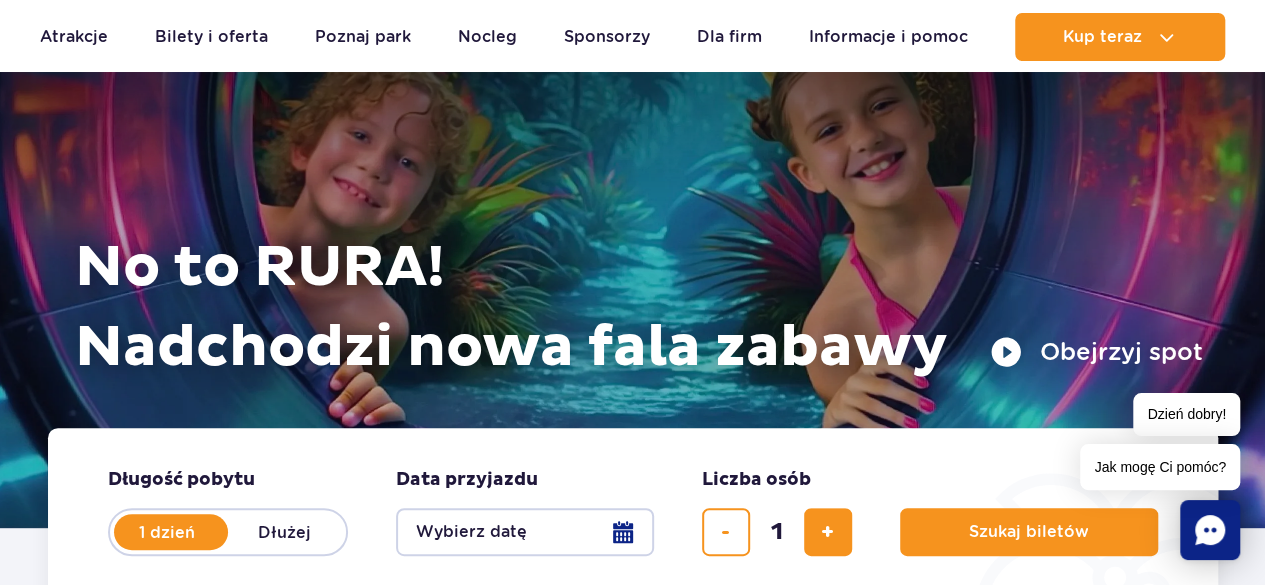 click on "Obejrzyj spot" at bounding box center [1096, 352] 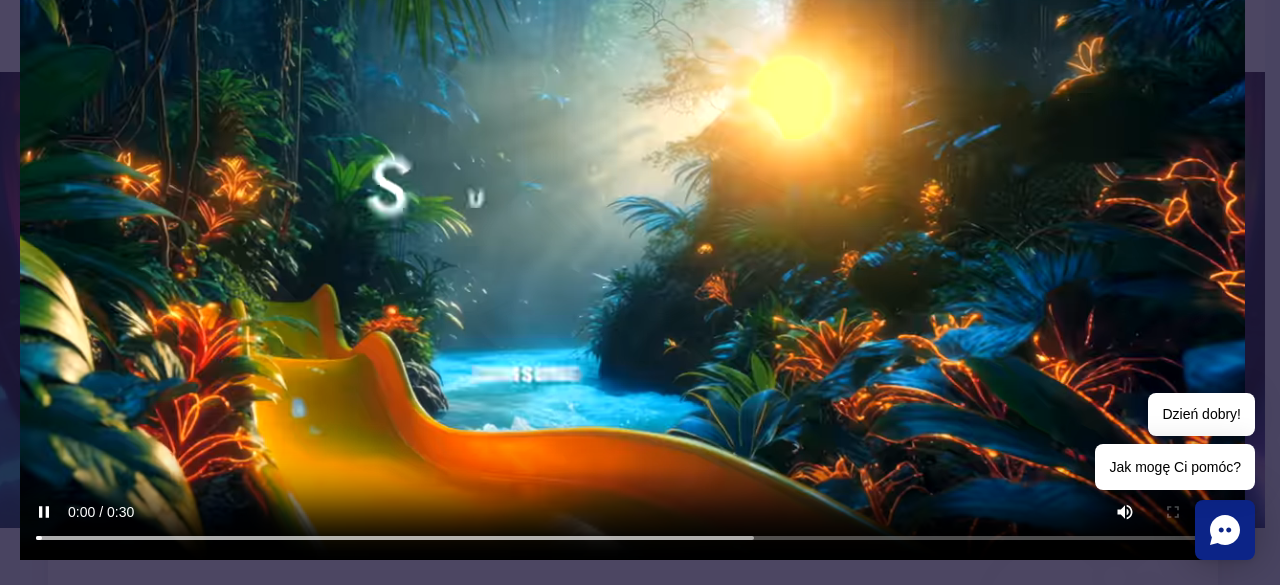 scroll, scrollTop: 251, scrollLeft: 0, axis: vertical 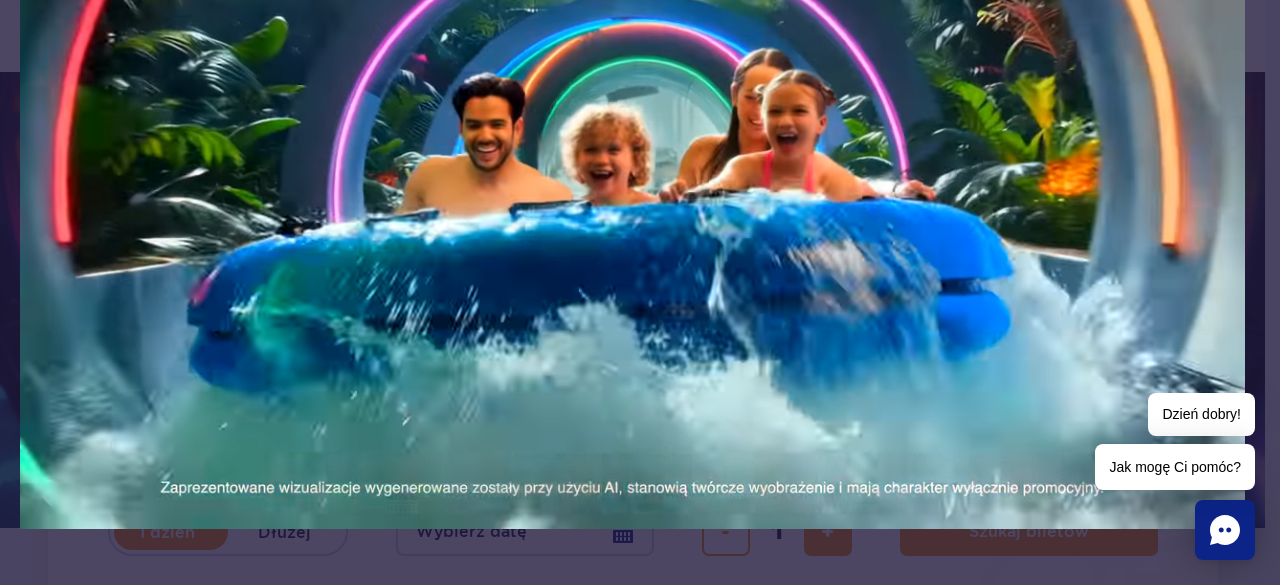 click at bounding box center [632, 184] 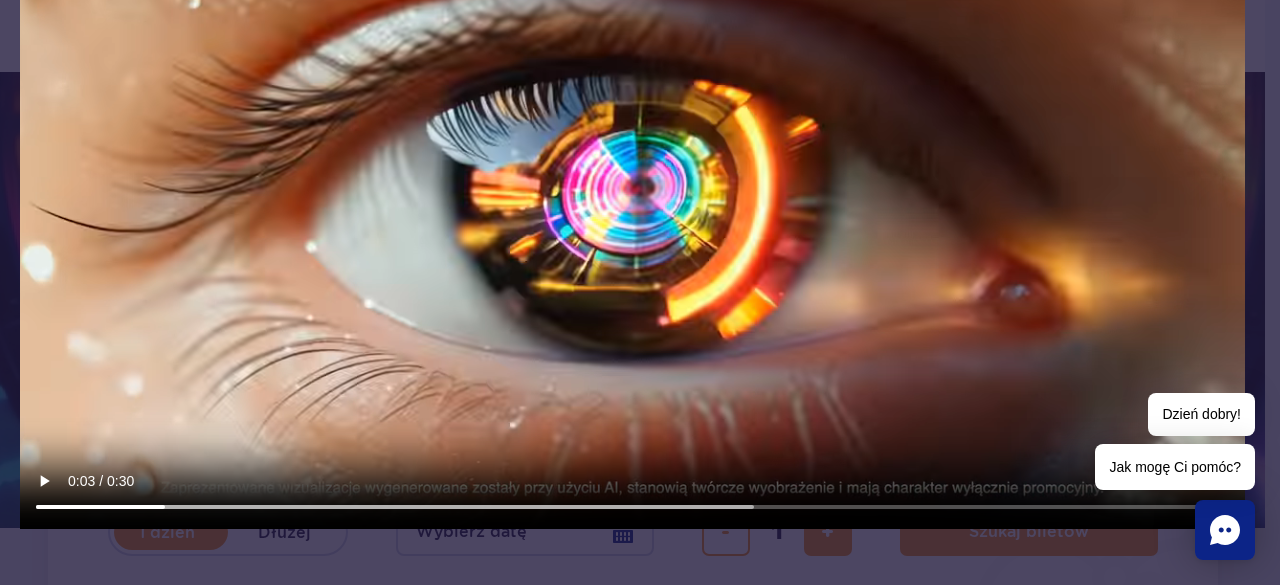 type 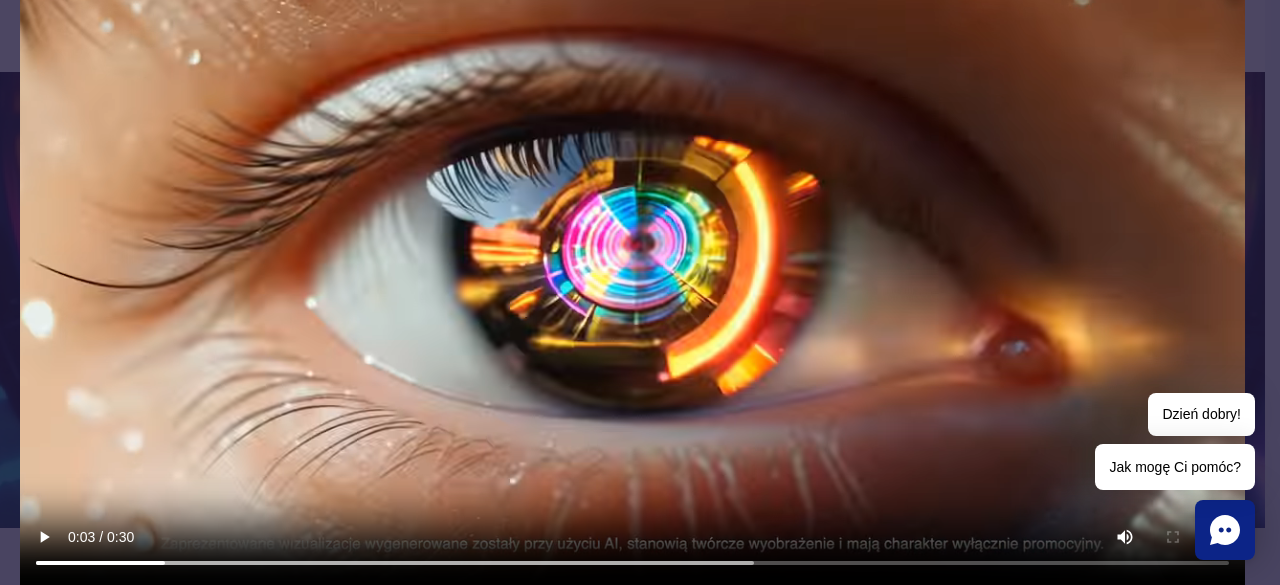scroll, scrollTop: 151, scrollLeft: 0, axis: vertical 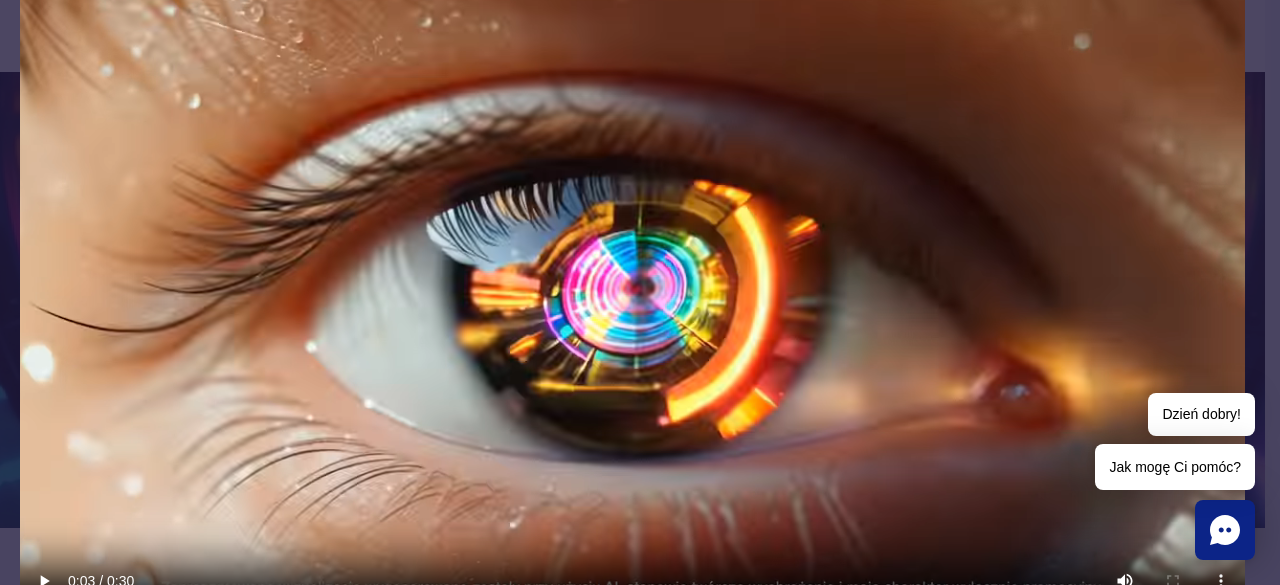 click at bounding box center (632, 284) 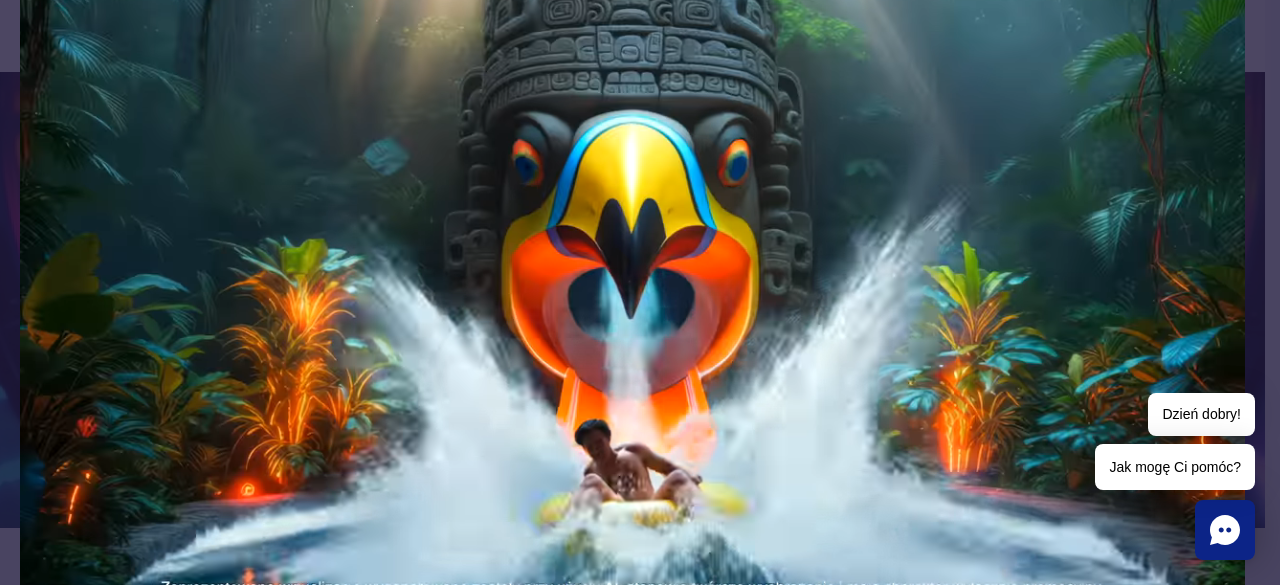 click at bounding box center (632, 284) 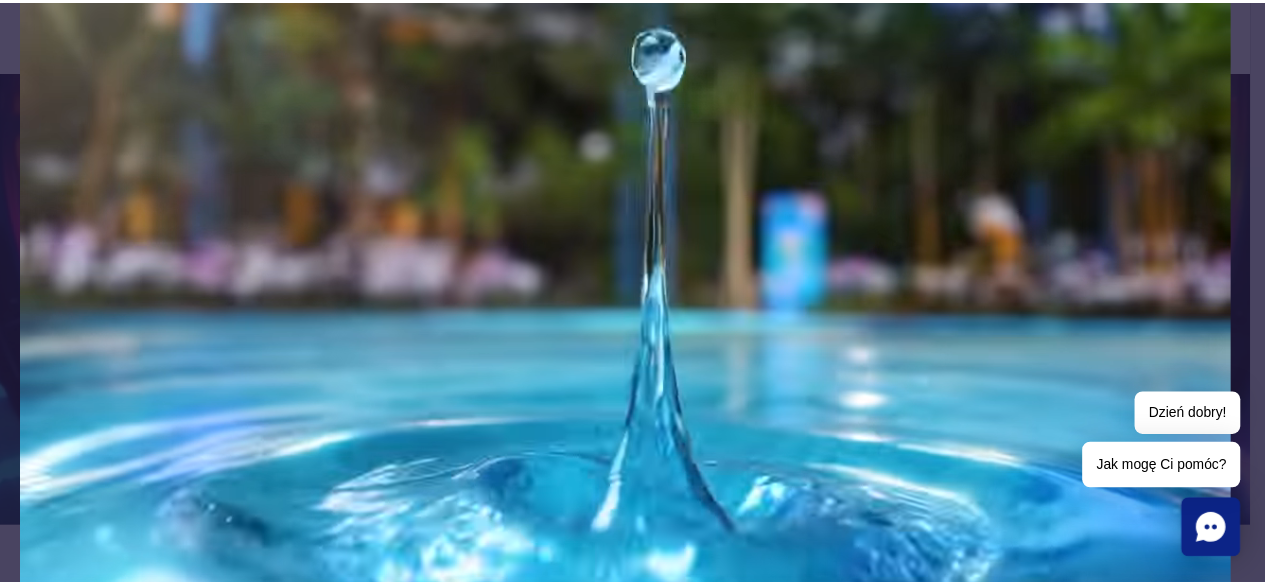scroll, scrollTop: 0, scrollLeft: 0, axis: both 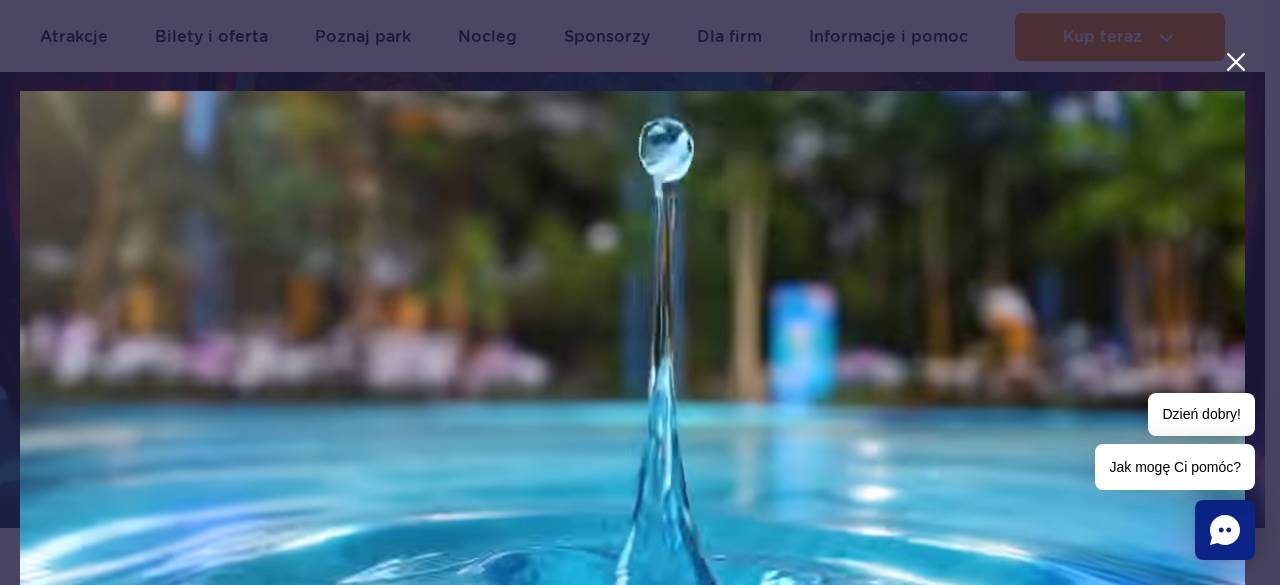 click at bounding box center (1236, 62) 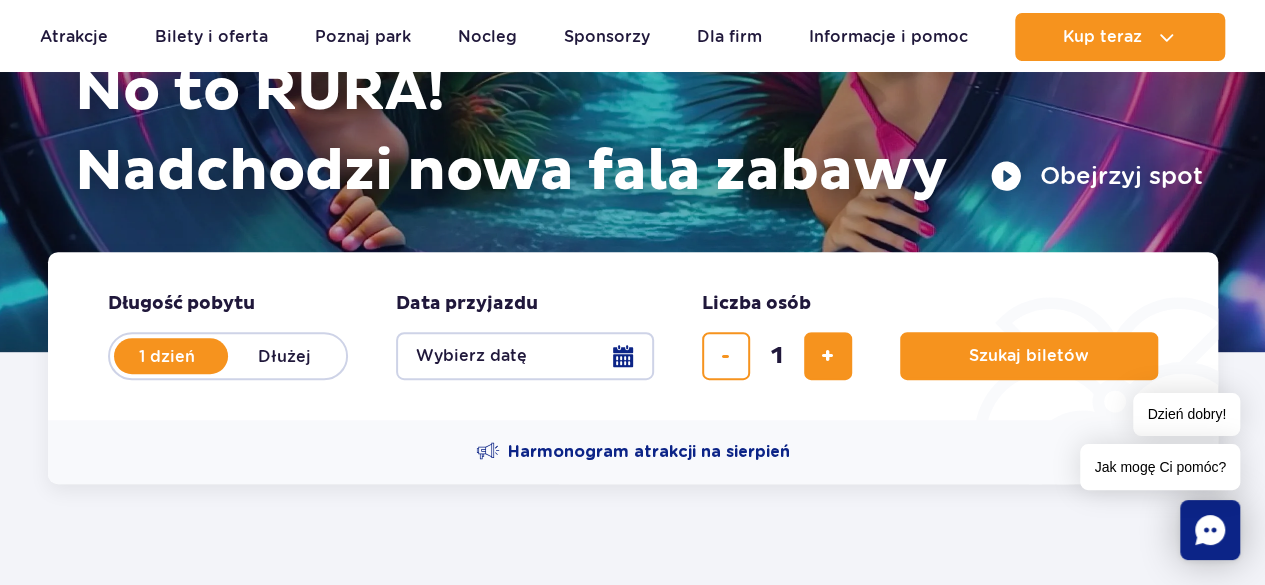 scroll, scrollTop: 300, scrollLeft: 0, axis: vertical 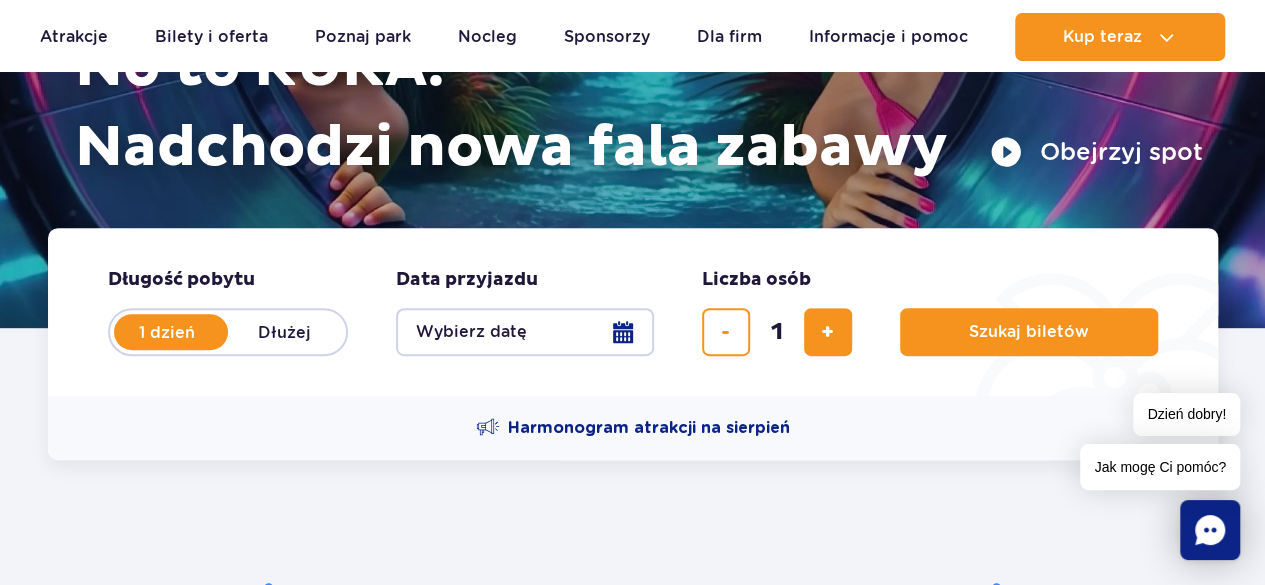 click on "Aktualny ruch w parku
Atrakcje
Zjeżdżalnie
Aster
Rainbow
Narval
Więcej
Baseny
Basen Termalny
Mamba Rzeka Przygód
Wewnętrzny basen z barem
Więcej SPA" at bounding box center (632, 37) 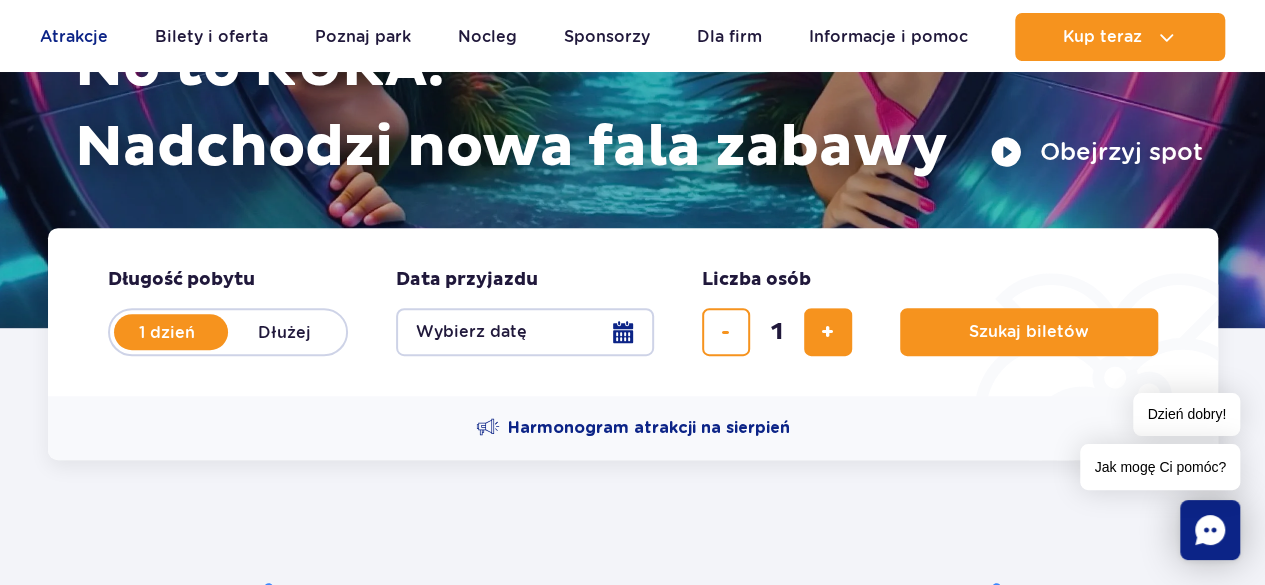 click on "Atrakcje" at bounding box center [74, 37] 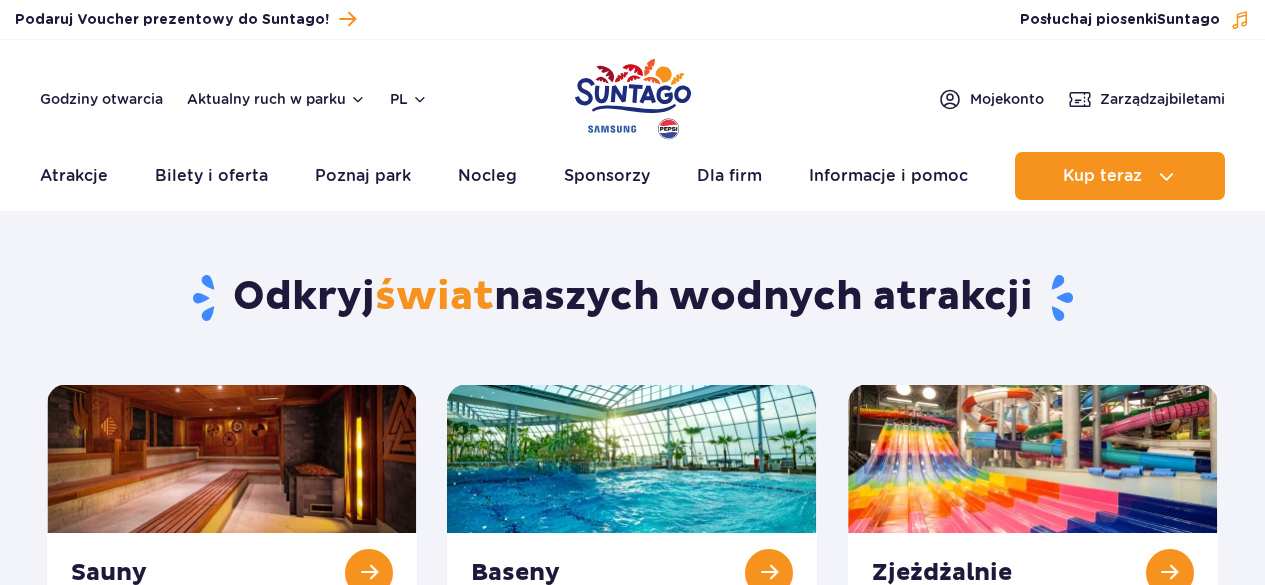 scroll, scrollTop: 0, scrollLeft: 0, axis: both 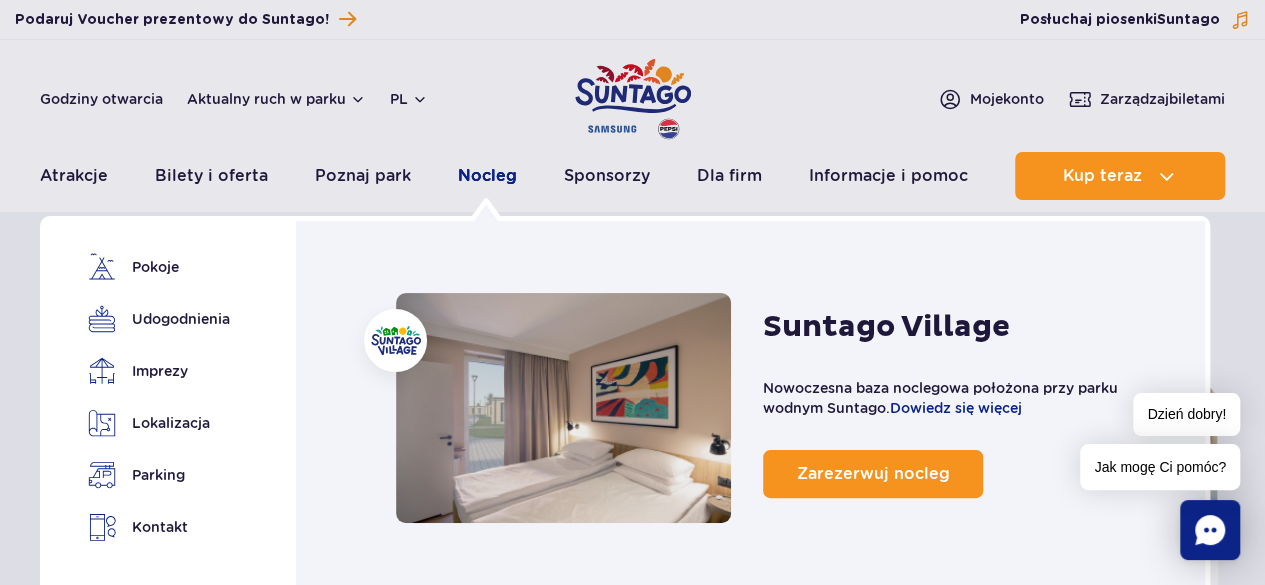 click on "Nocleg" at bounding box center [487, 176] 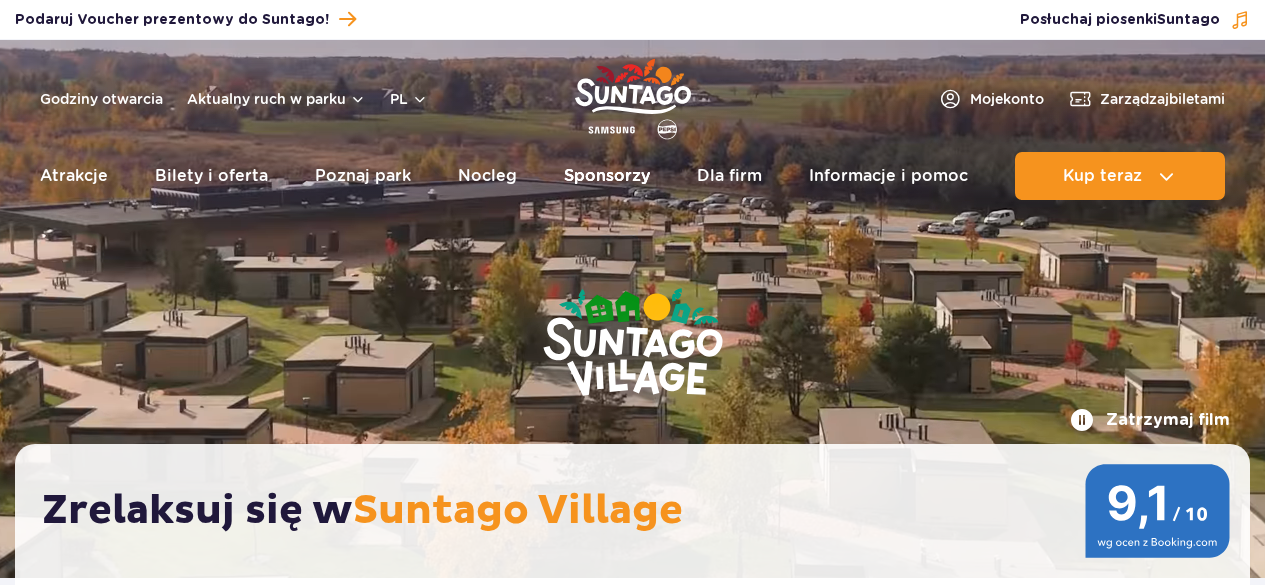 scroll, scrollTop: 0, scrollLeft: 0, axis: both 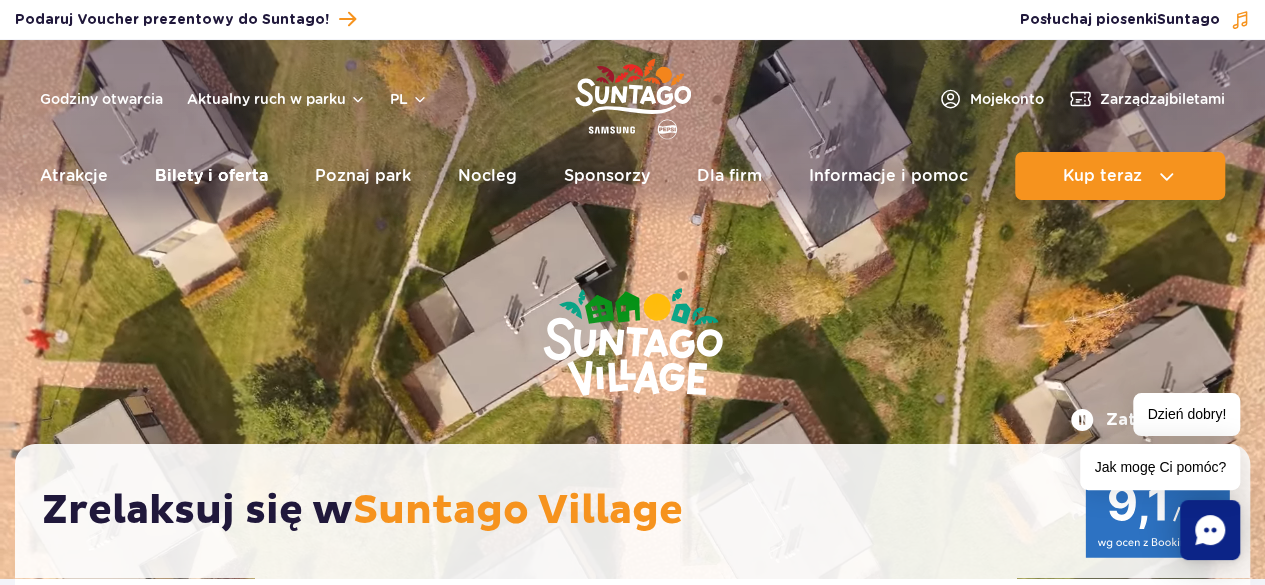 click on "Bilety i oferta" at bounding box center (211, 176) 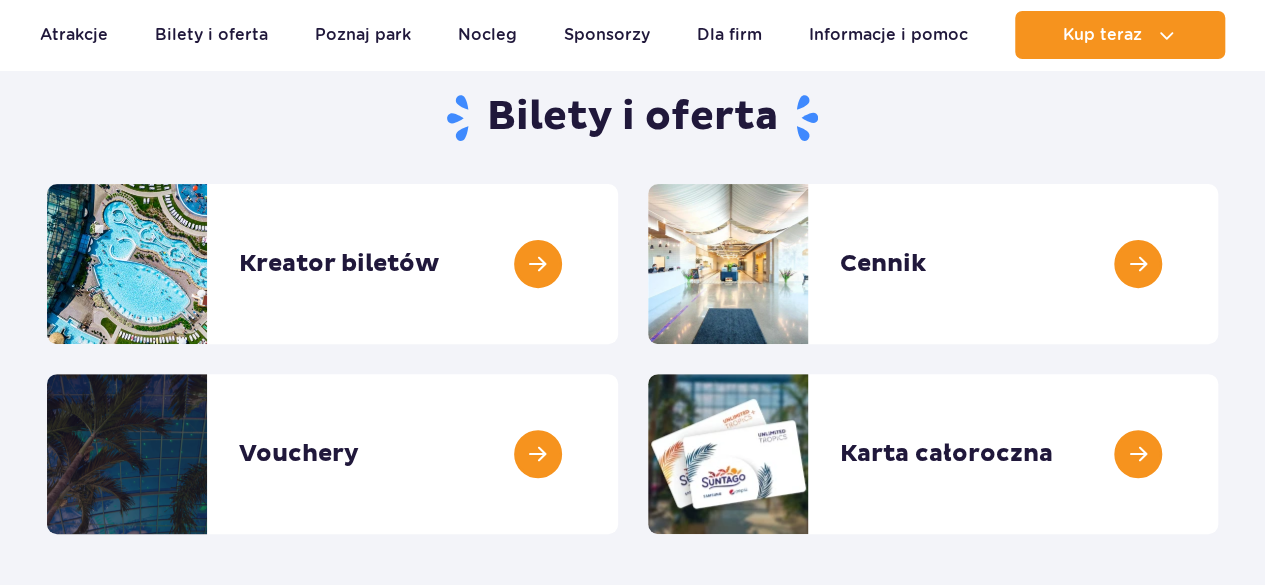 scroll, scrollTop: 200, scrollLeft: 0, axis: vertical 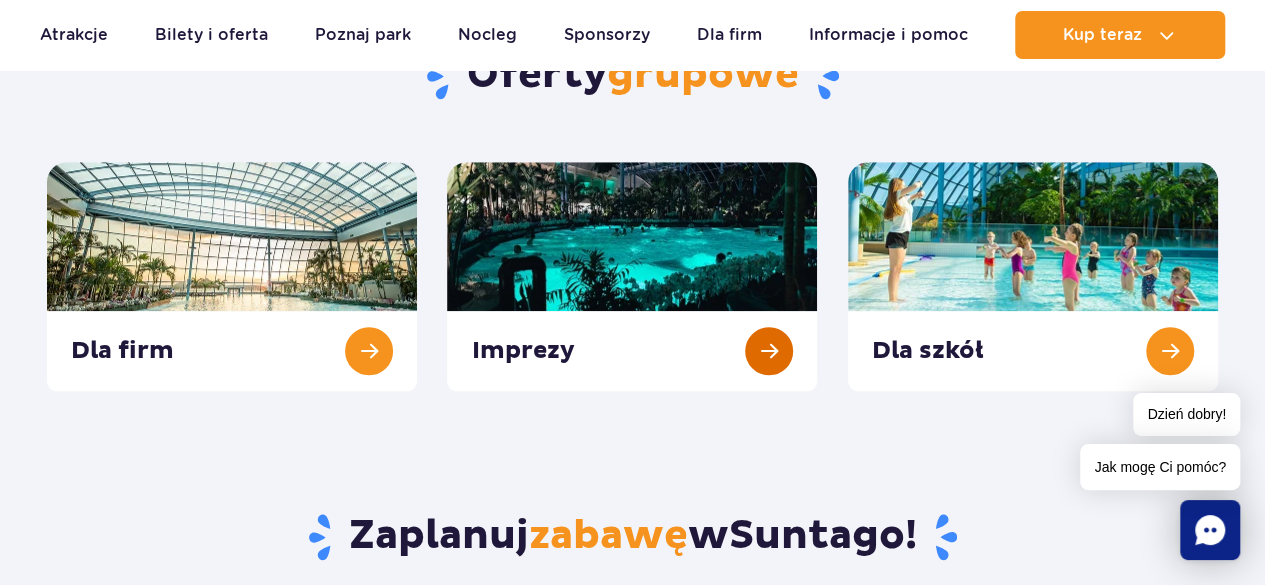 click at bounding box center [632, 276] 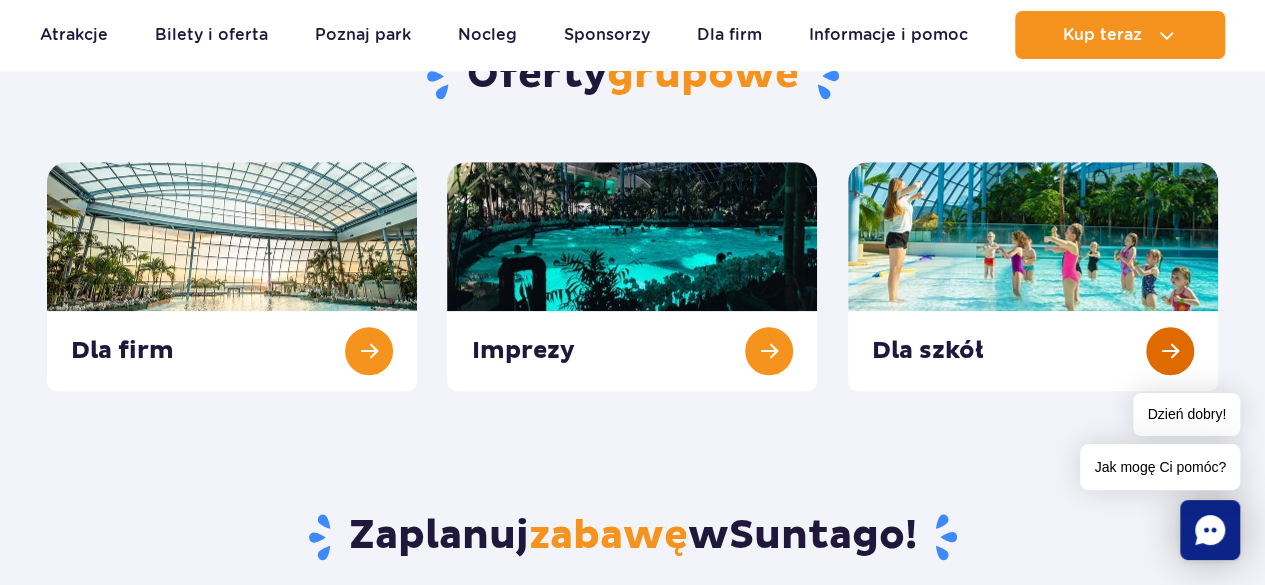 drag, startPoint x: 1193, startPoint y: 299, endPoint x: 1158, endPoint y: 315, distance: 38.483765 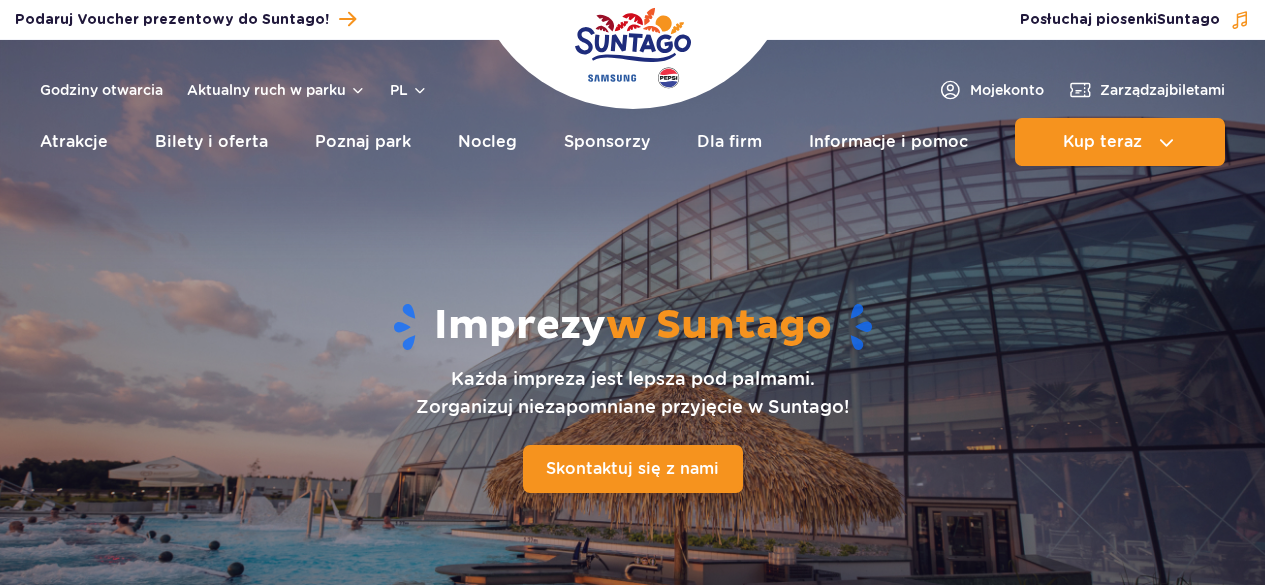 scroll, scrollTop: 0, scrollLeft: 0, axis: both 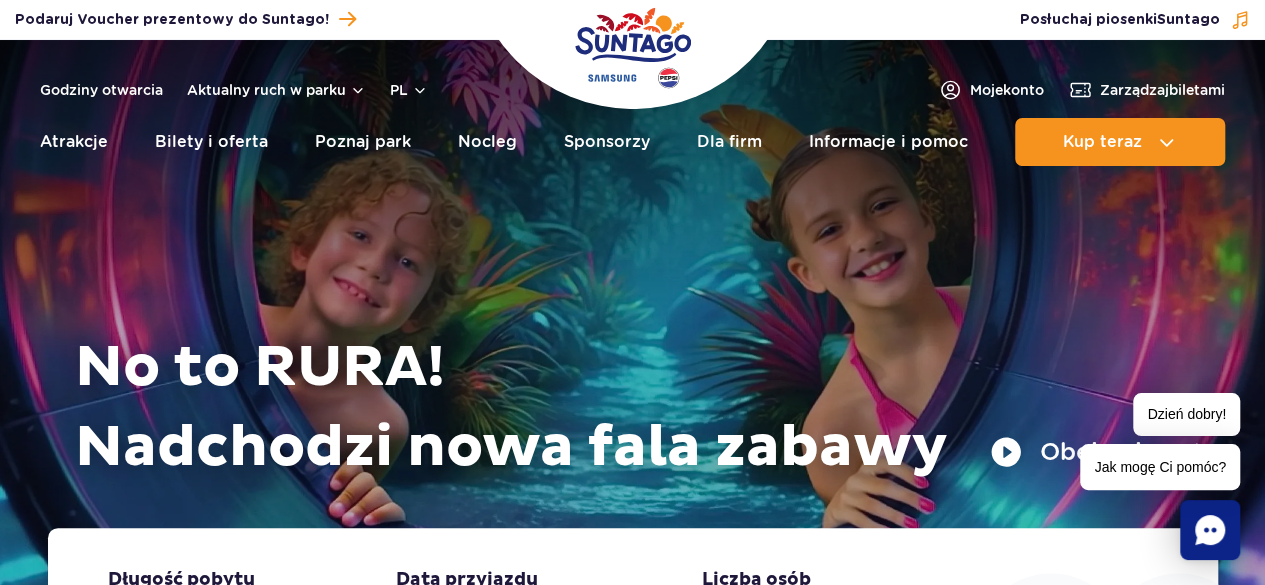 click on "Obejrzyj spot" at bounding box center (1096, 452) 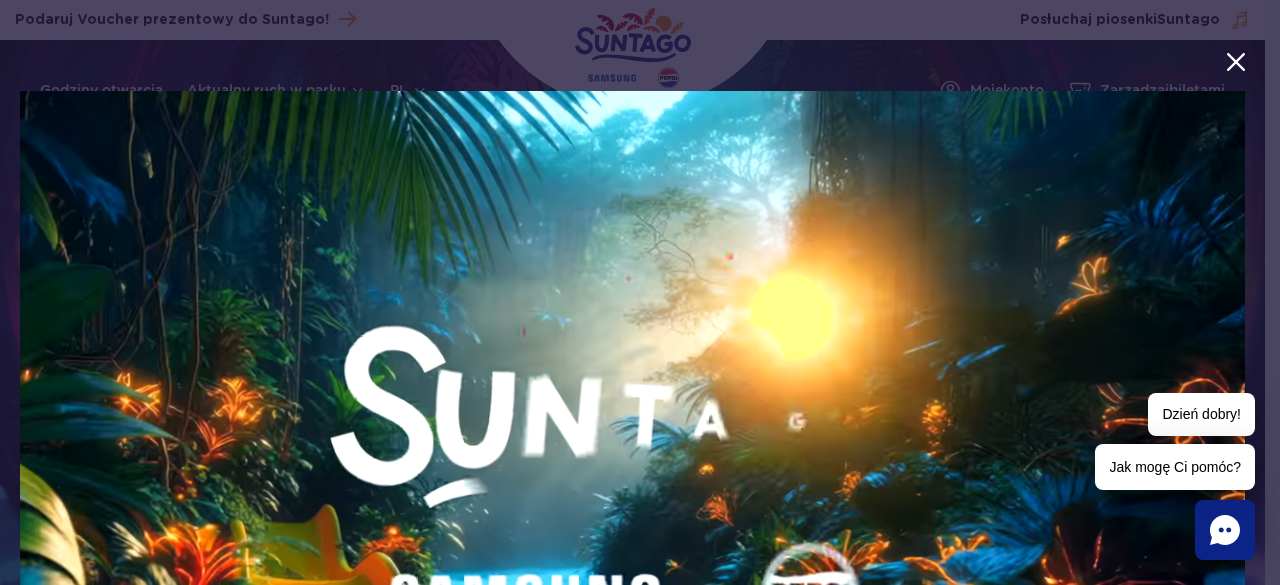 scroll, scrollTop: 200, scrollLeft: 0, axis: vertical 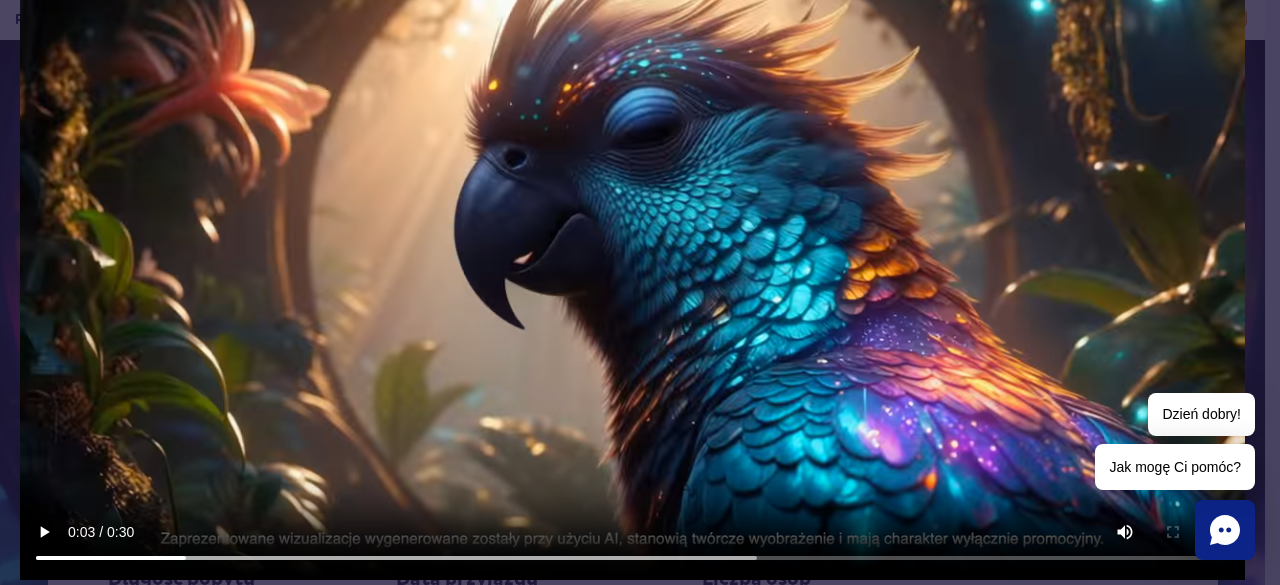 type 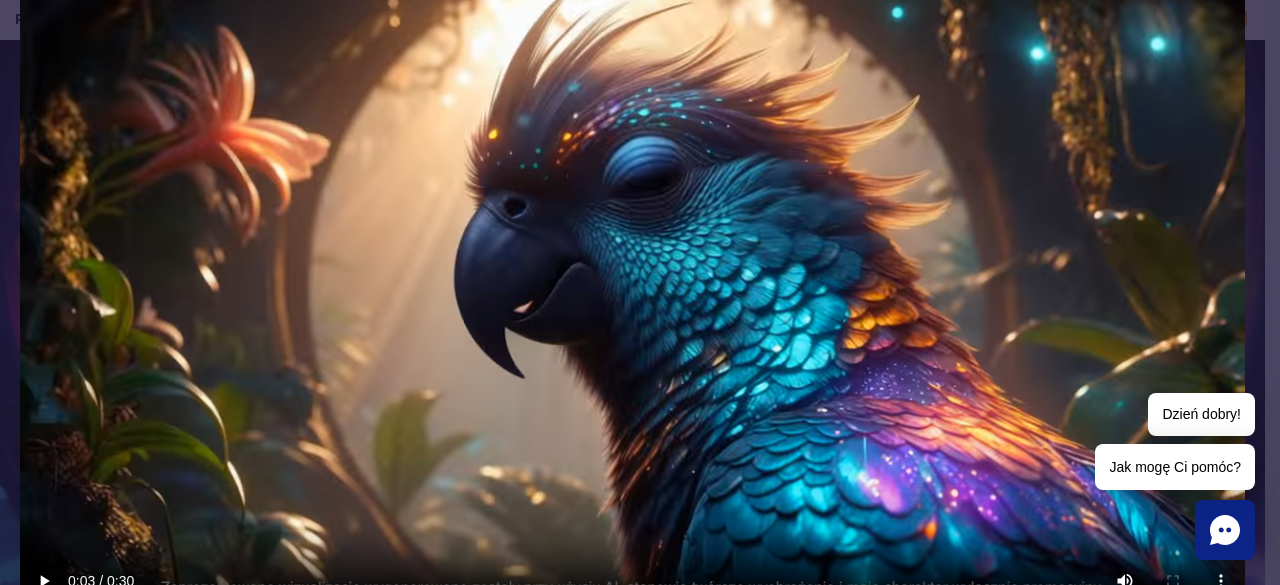 scroll, scrollTop: 251, scrollLeft: 0, axis: vertical 